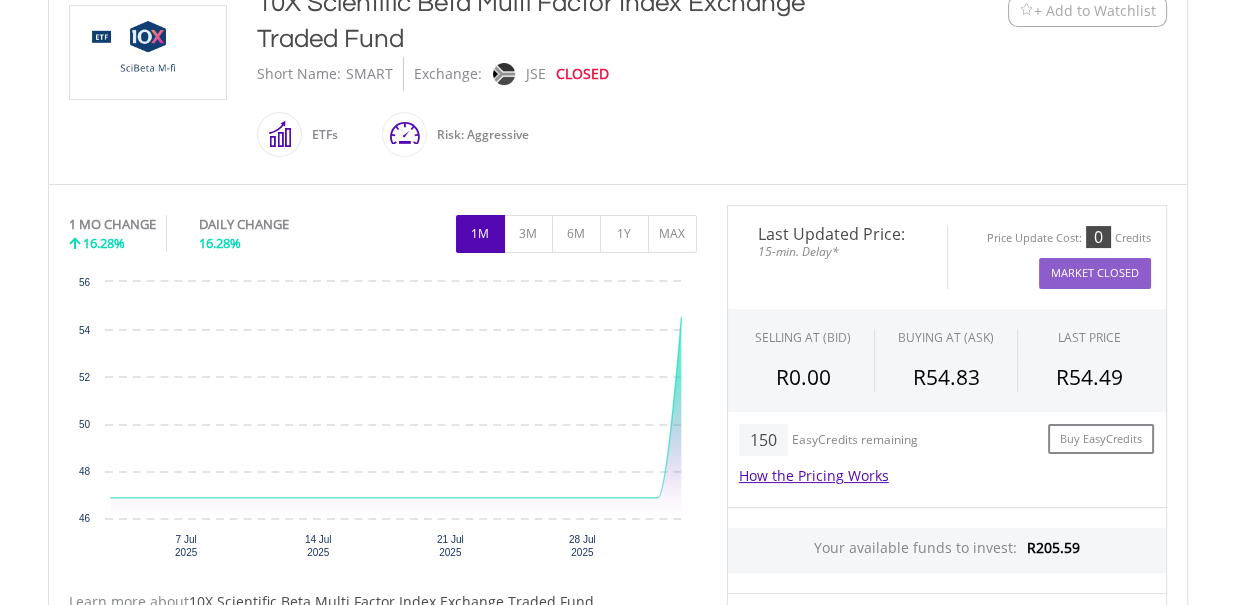 scroll, scrollTop: 512, scrollLeft: 0, axis: vertical 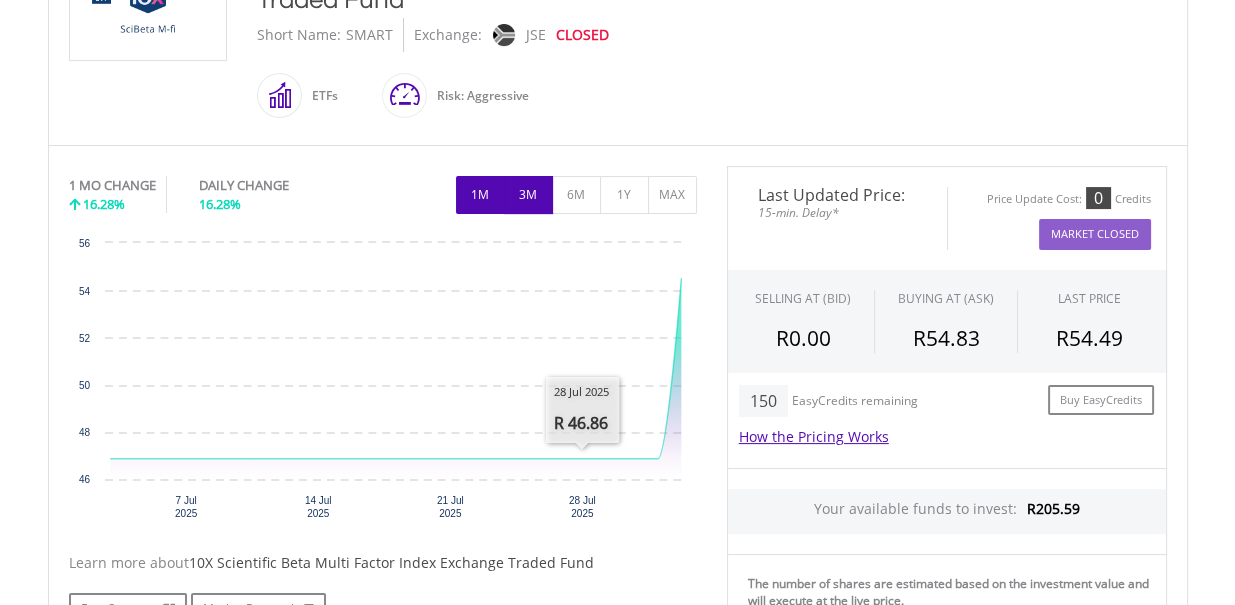 click on "3M" at bounding box center (528, 195) 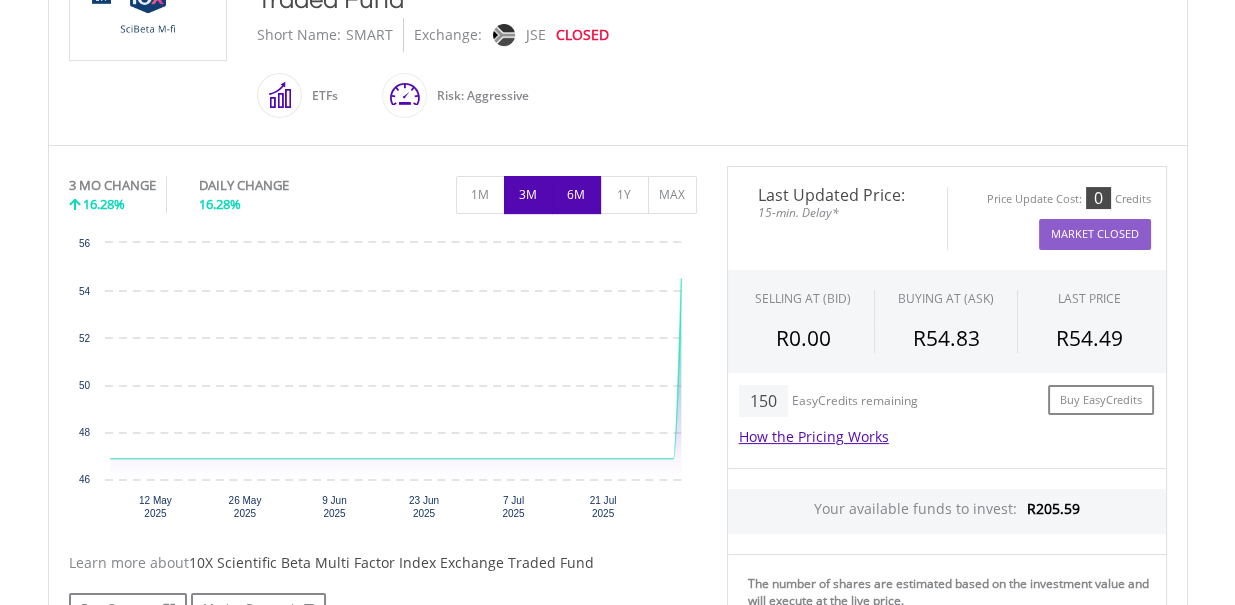 click on "6M" at bounding box center (576, 195) 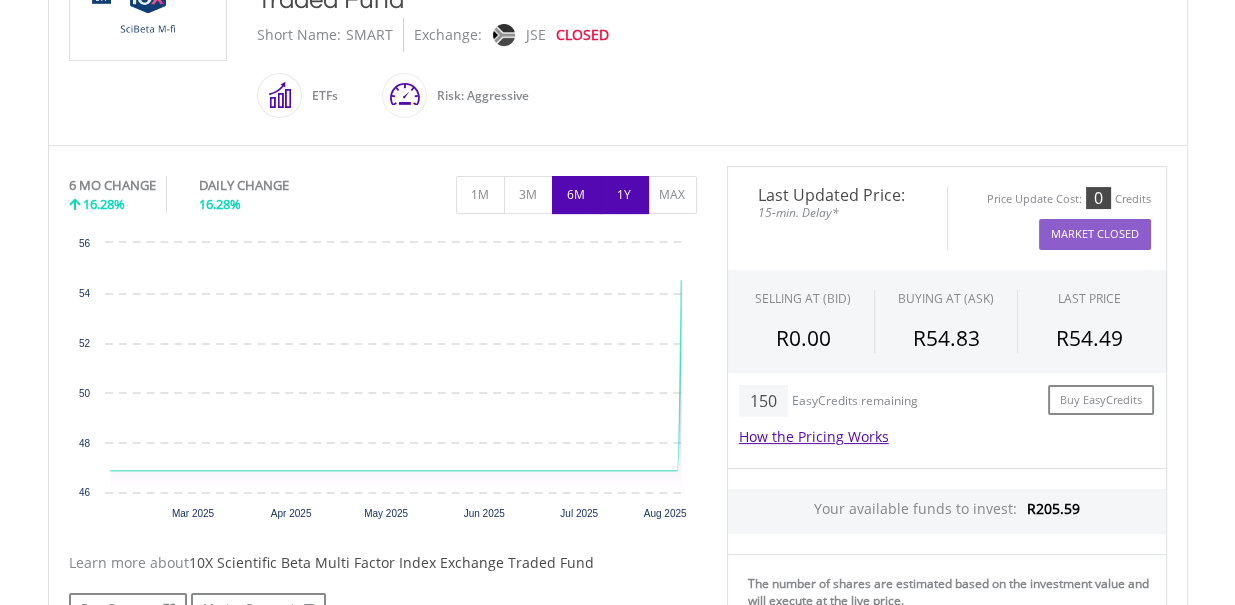click on "1Y" at bounding box center (624, 195) 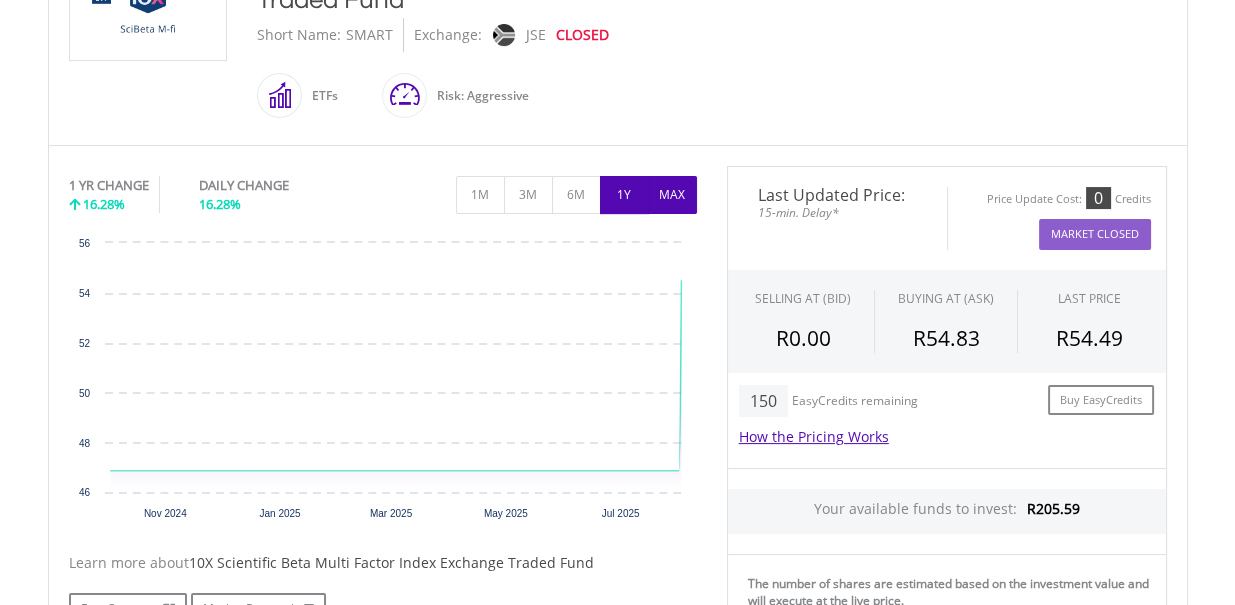 click on "MAX" at bounding box center [672, 195] 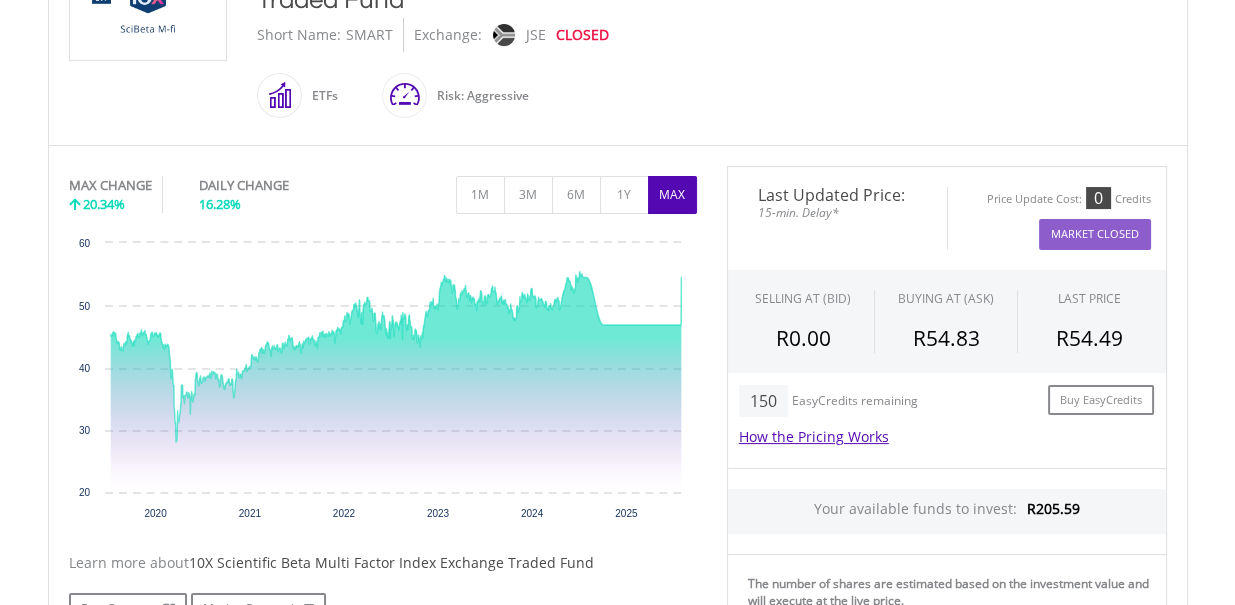 scroll, scrollTop: 0, scrollLeft: 0, axis: both 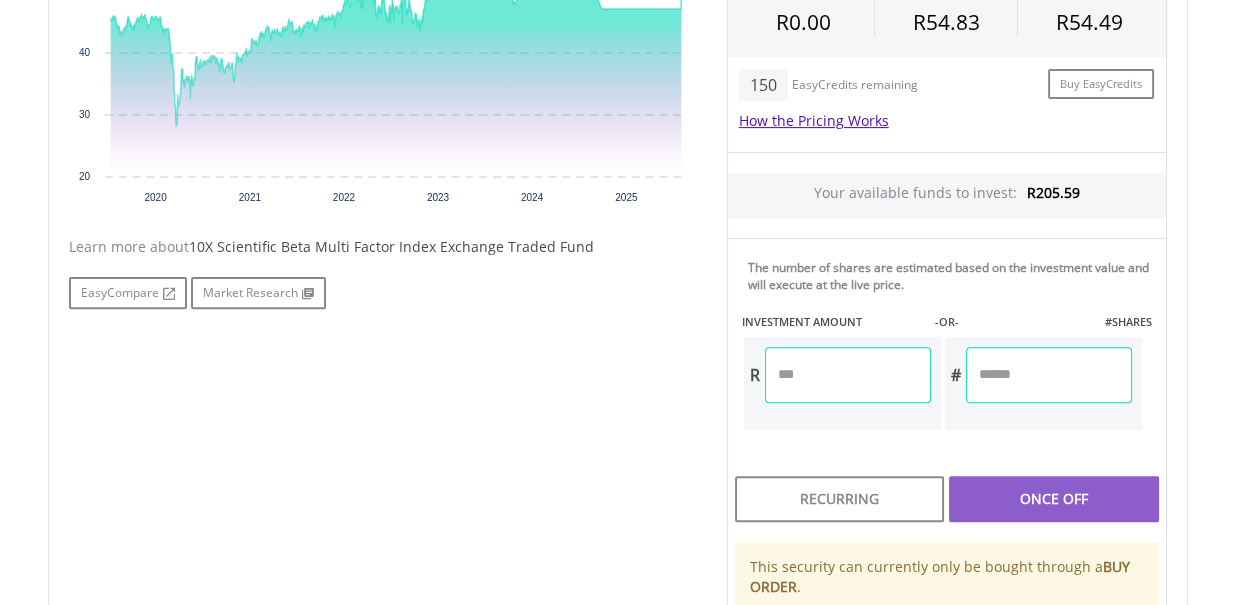 click at bounding box center [848, 375] 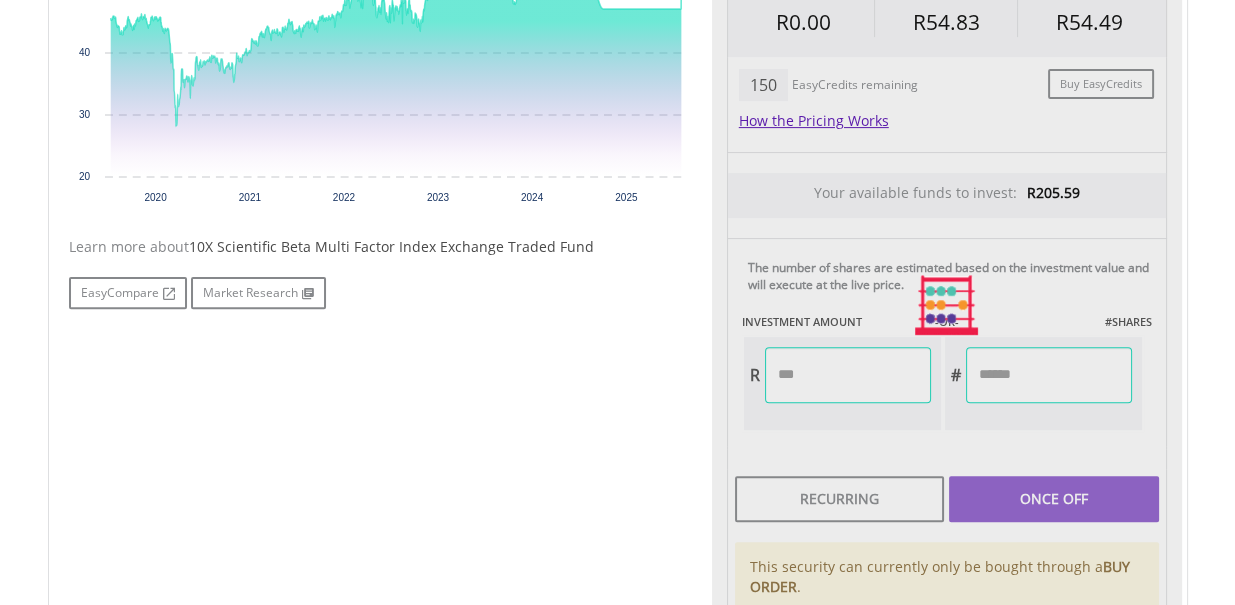 type on "*****" 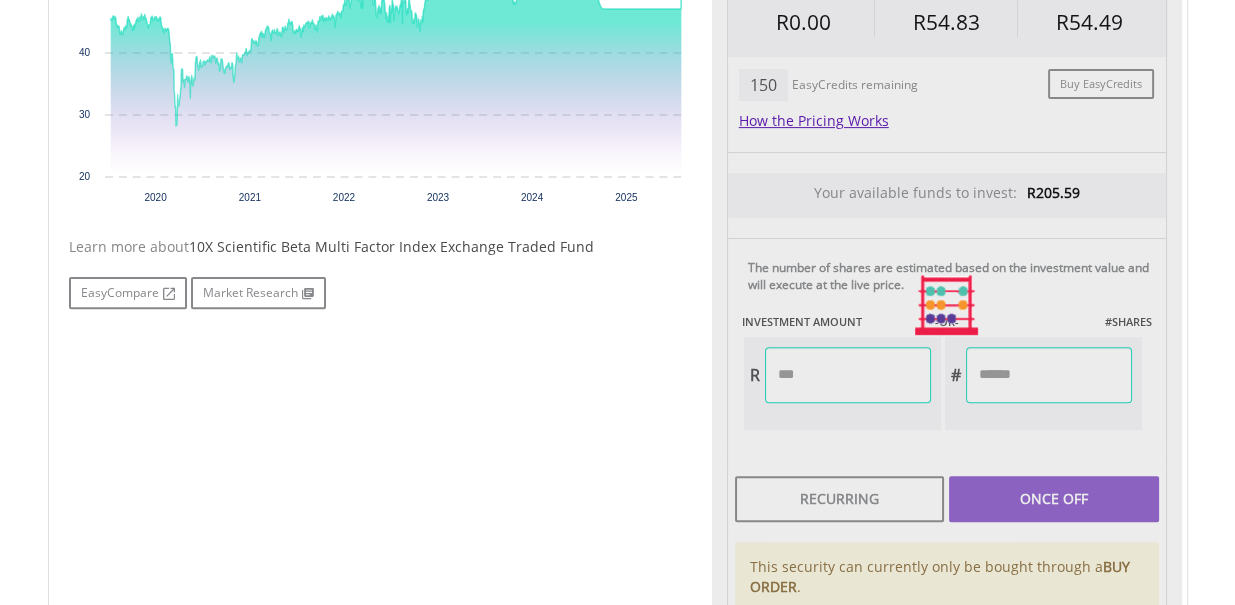 click on "Last Updated Price:
15-min. Delay*
Price Update Cost:
0
Credits
Market Closed
SELLING AT (BID)
BUYING AT                     (ASK)
LAST PRICE
R0.00
R54.83
R54.49
150
-OR-" at bounding box center (947, 305) 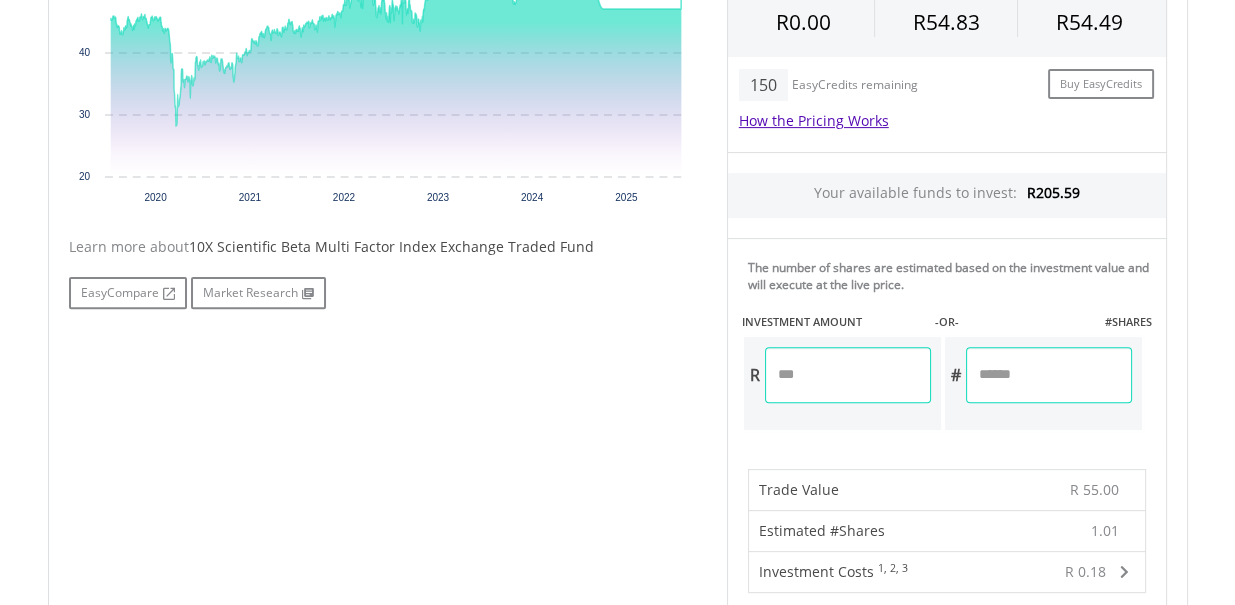 type on "*" 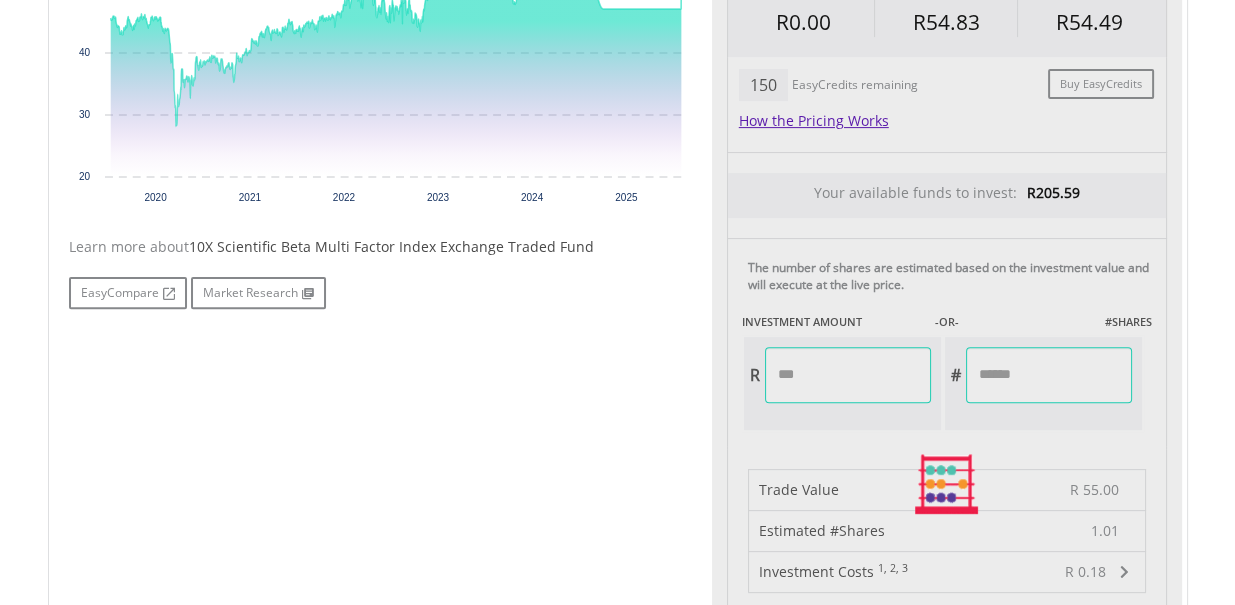 type on "*****" 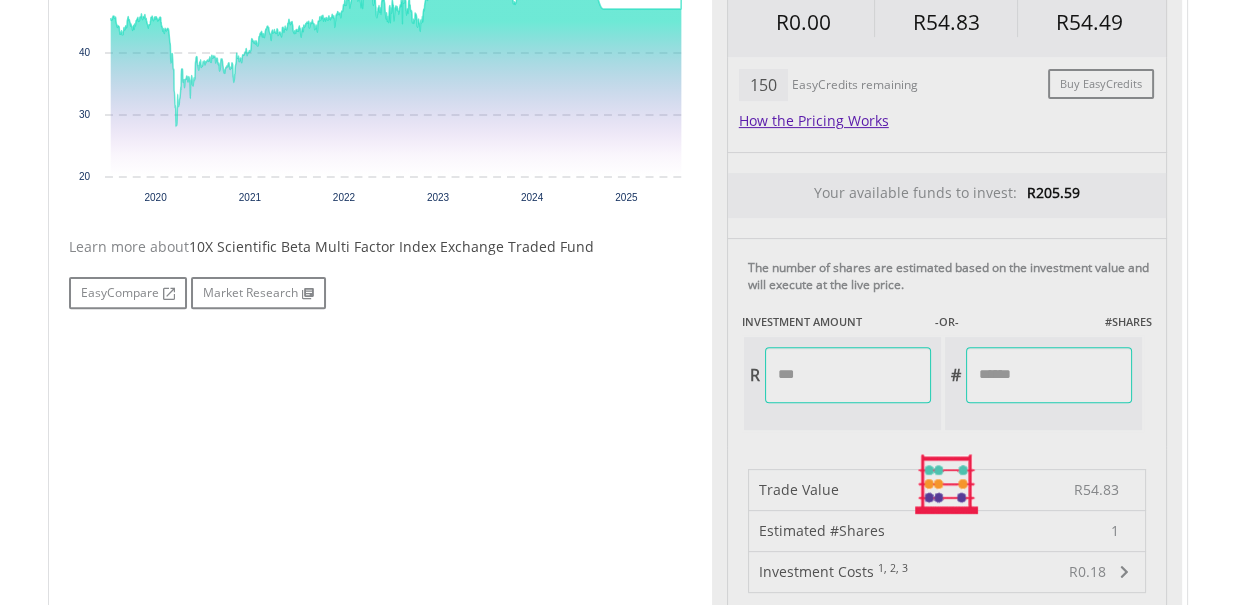 type on "*" 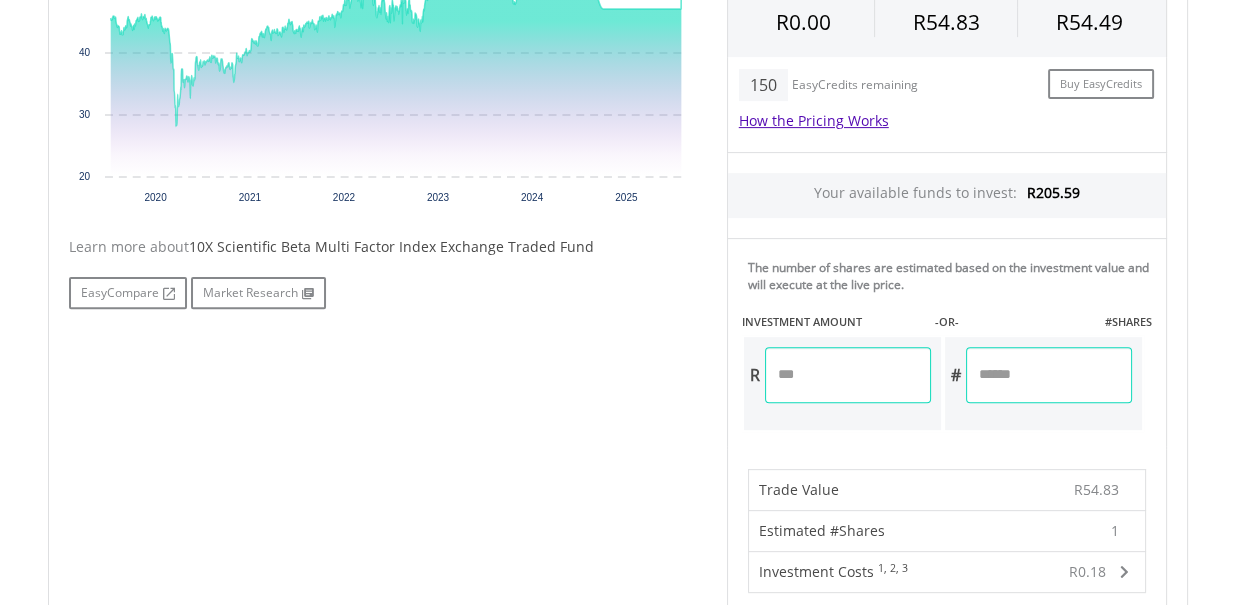 scroll, scrollTop: 300, scrollLeft: 0, axis: vertical 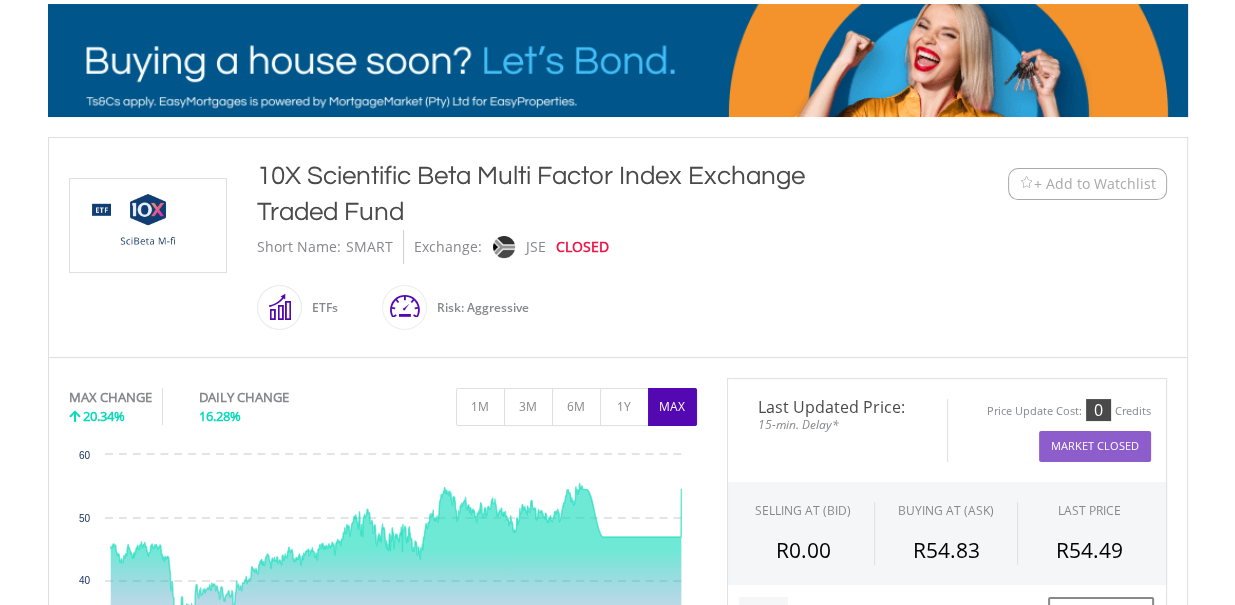 click on "My Investments
Invest Now
New Listings
Sell
My Recurring Investments
Pending Orders
Switch Unit Trusts
Vouchers
Buy a Voucher
Redeem a Voucher" at bounding box center (617, 951) 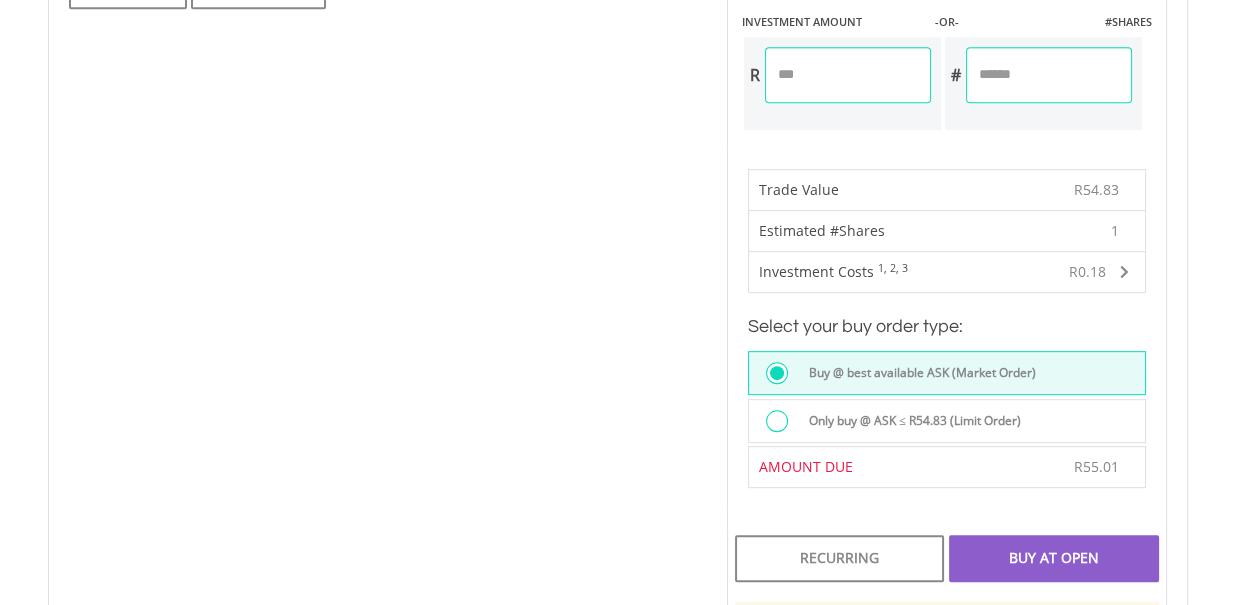 scroll, scrollTop: 1167, scrollLeft: 0, axis: vertical 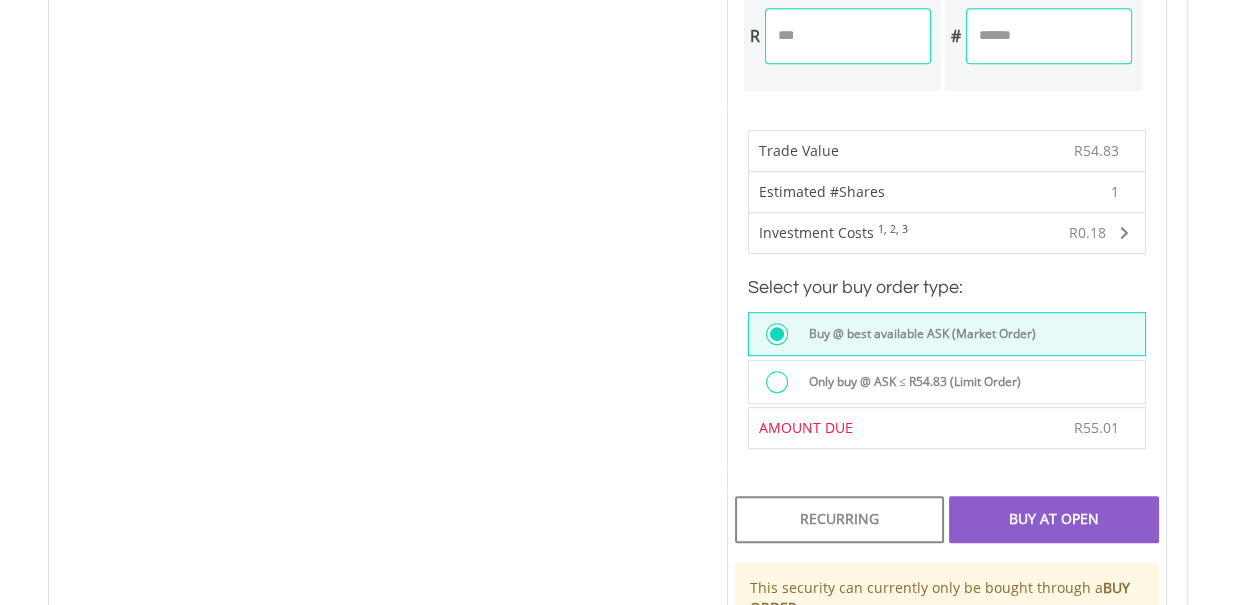 click on "Buy @ best available ASK (Market Order)" at bounding box center [970, 336] 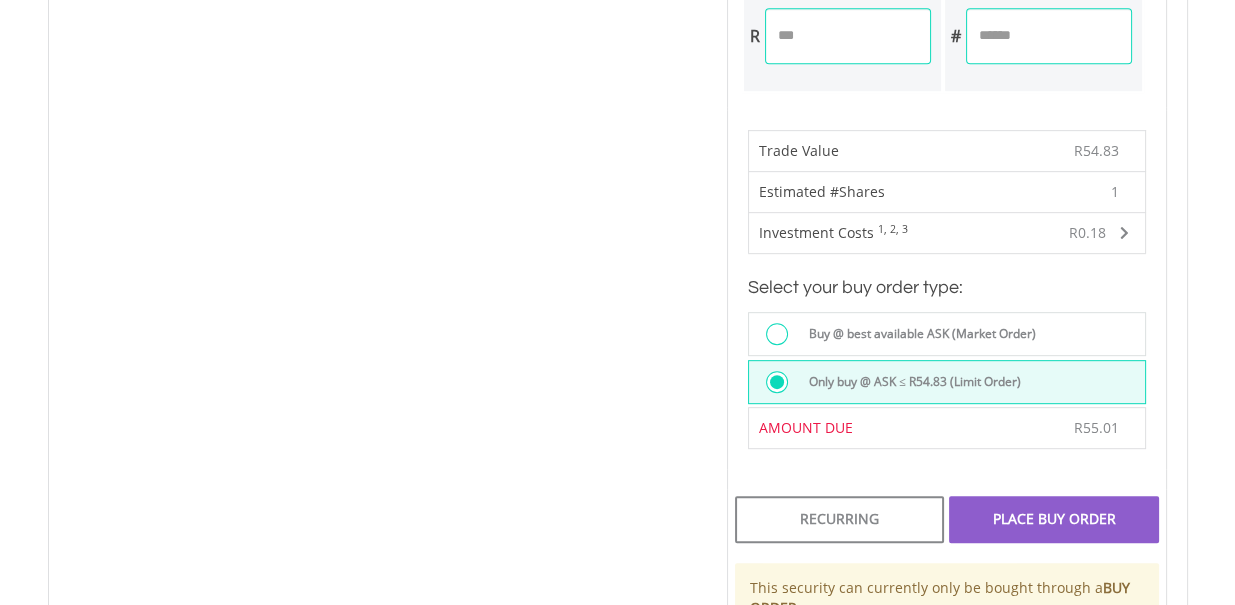 click on "Buy @ best available ASK (Market Order)" at bounding box center (916, 334) 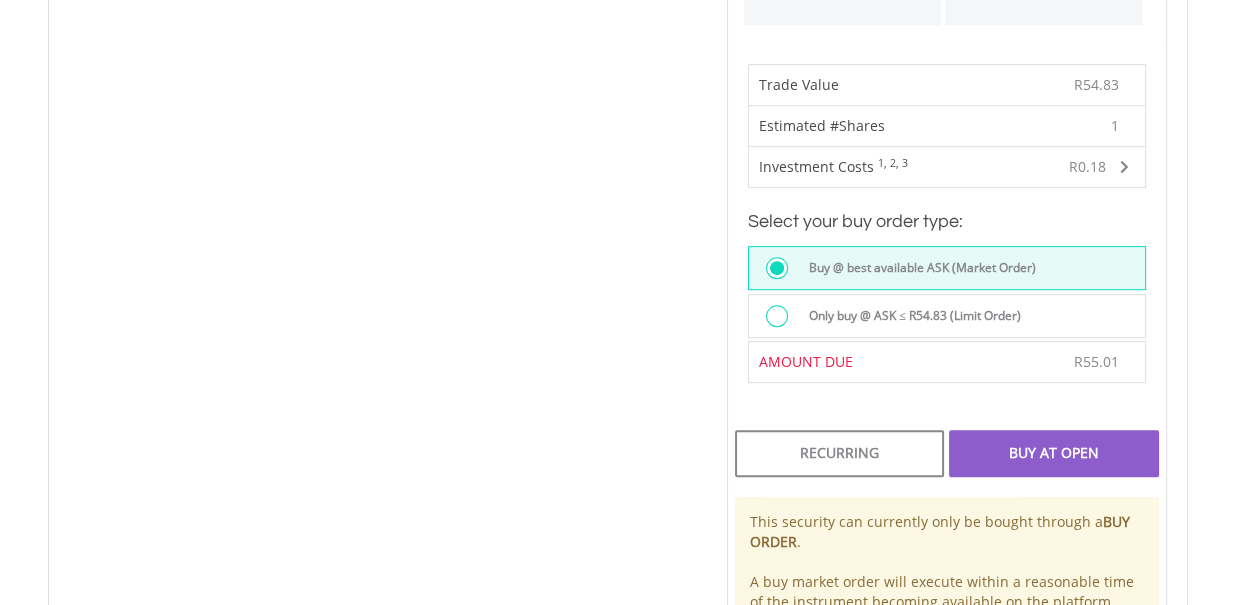 scroll, scrollTop: 1328, scrollLeft: 0, axis: vertical 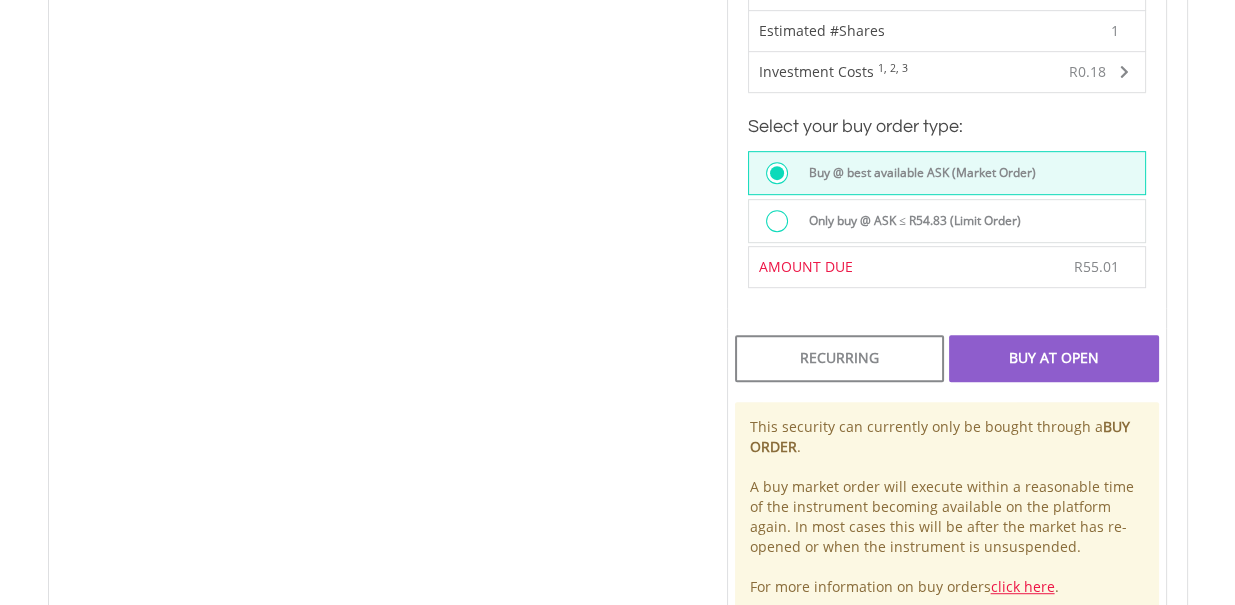 click on "Last Updated Price:
15-min. Delay*
Price Update Cost:
0
Credits
Market Closed
SELLING AT (BID)
BUYING AT                     (ASK)
LAST PRICE
R0.00
R54.83
R54.49
150
-OR-" at bounding box center (947, -15) 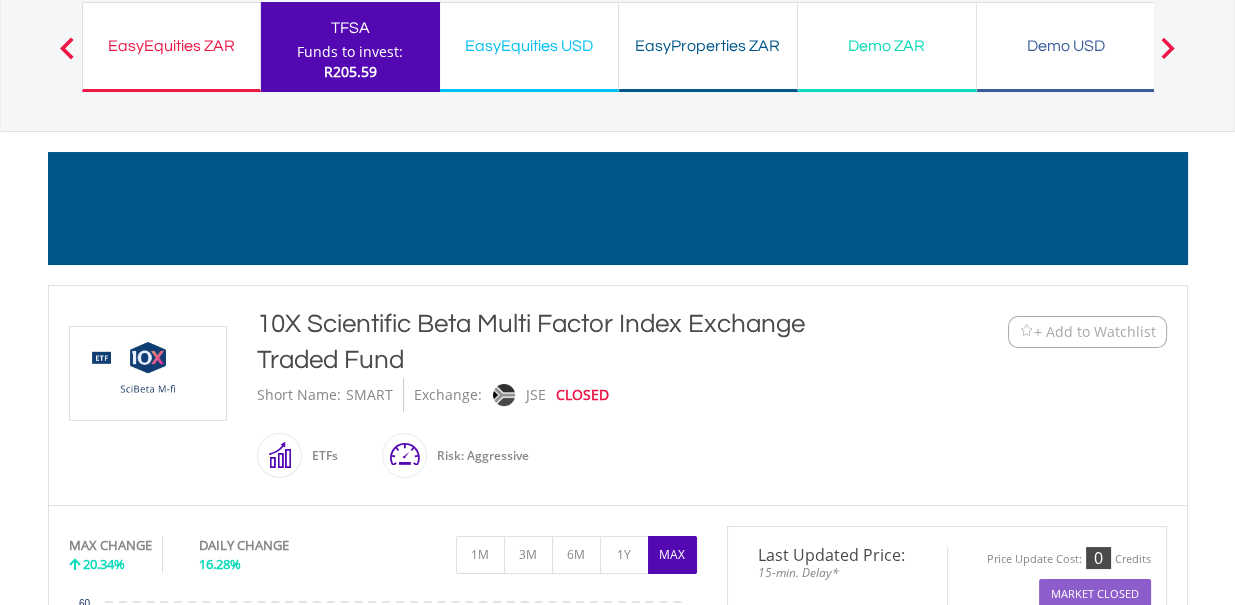 scroll, scrollTop: 66, scrollLeft: 0, axis: vertical 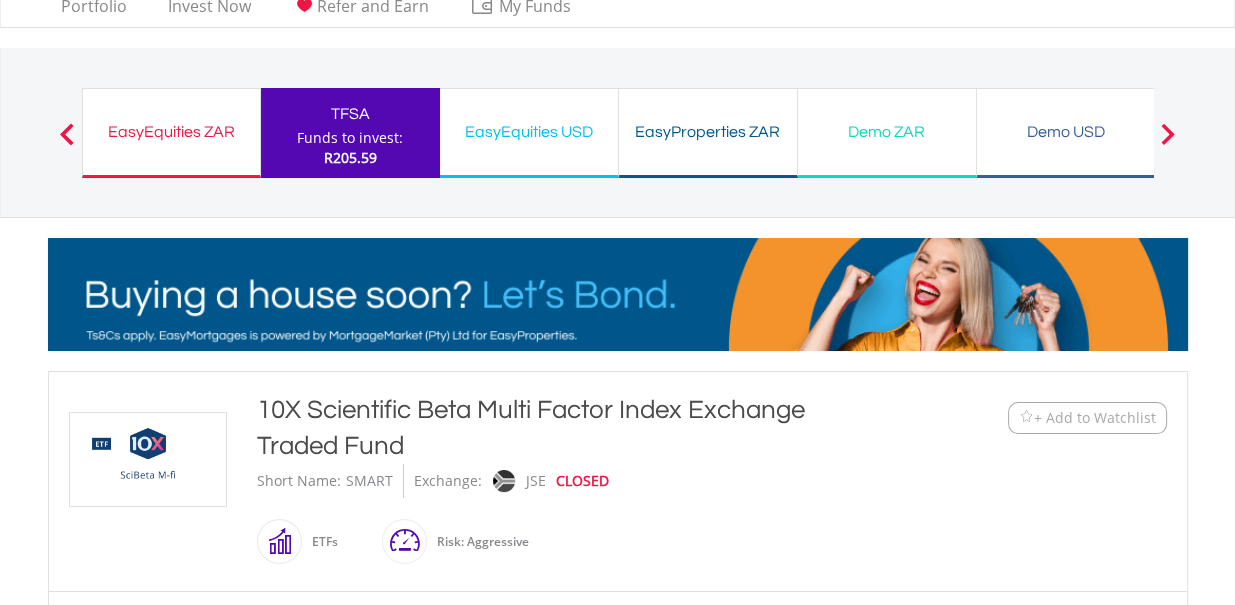 click on "Funds to invest:" at bounding box center [350, 138] 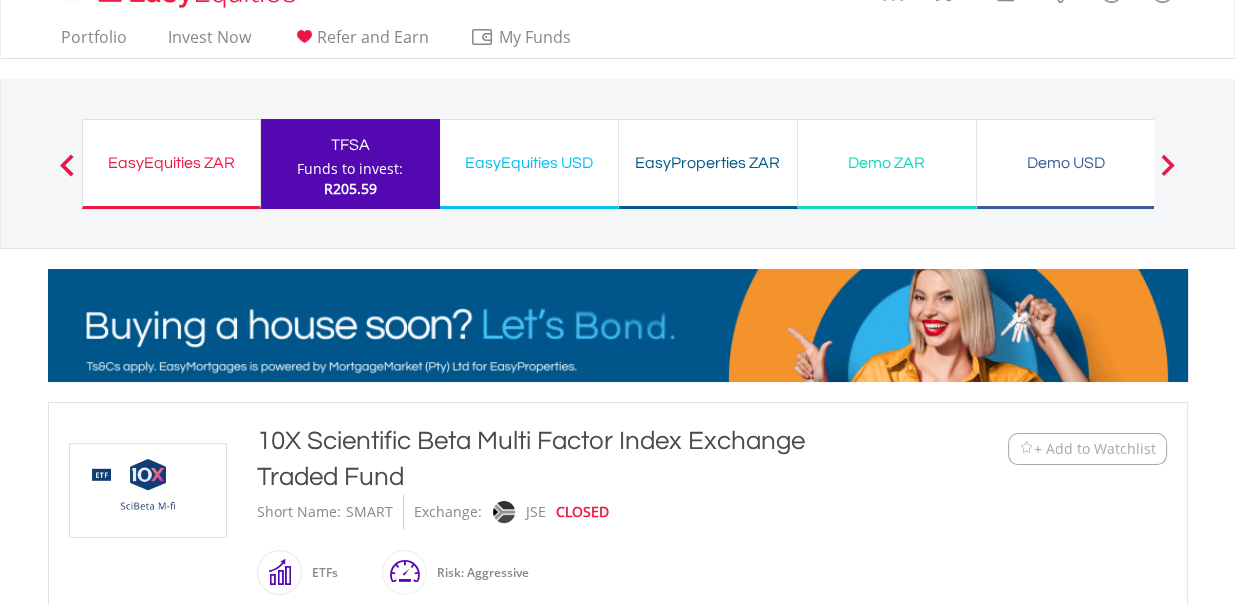 scroll, scrollTop: 0, scrollLeft: 0, axis: both 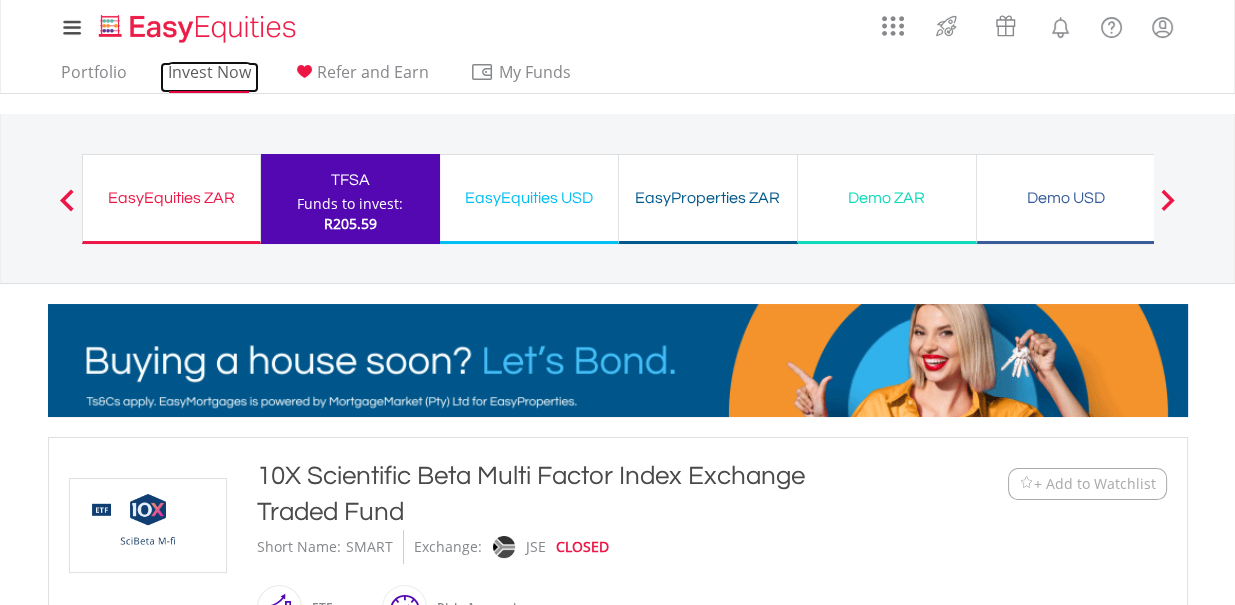 click on "Invest Now" at bounding box center (209, 77) 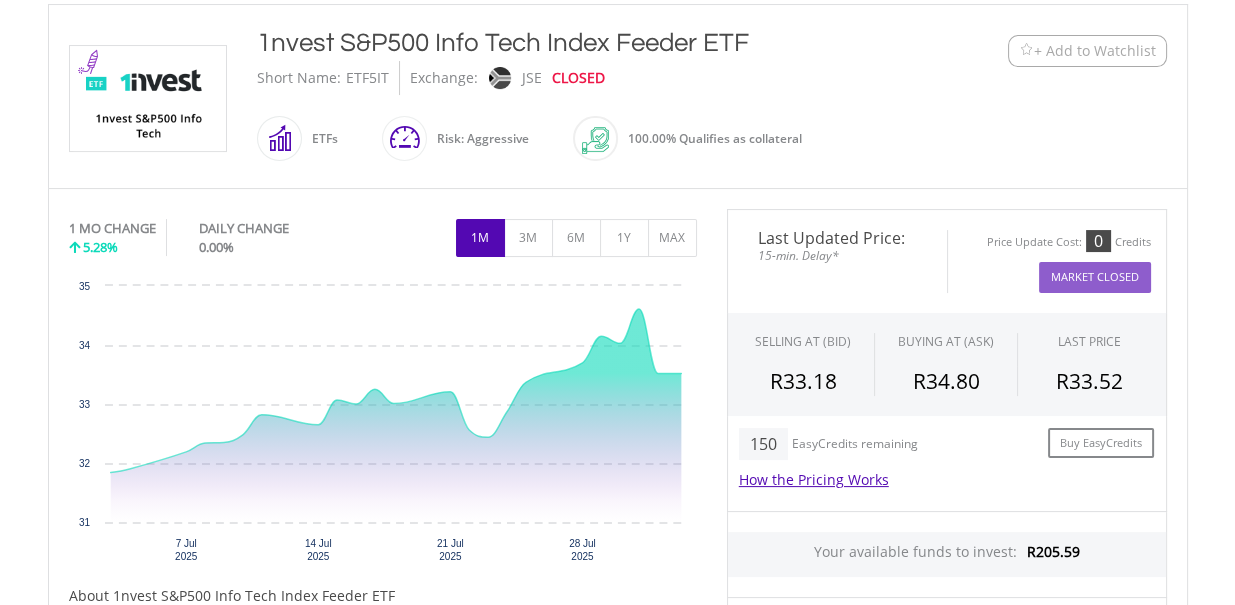 scroll, scrollTop: 473, scrollLeft: 0, axis: vertical 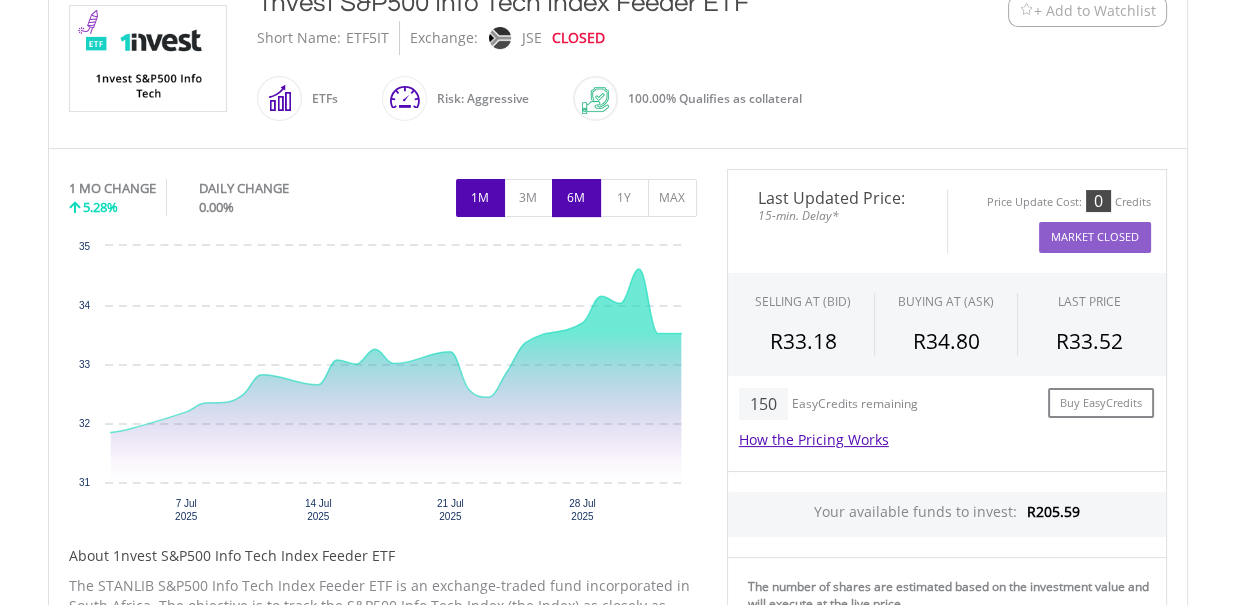 click on "6M" at bounding box center [576, 198] 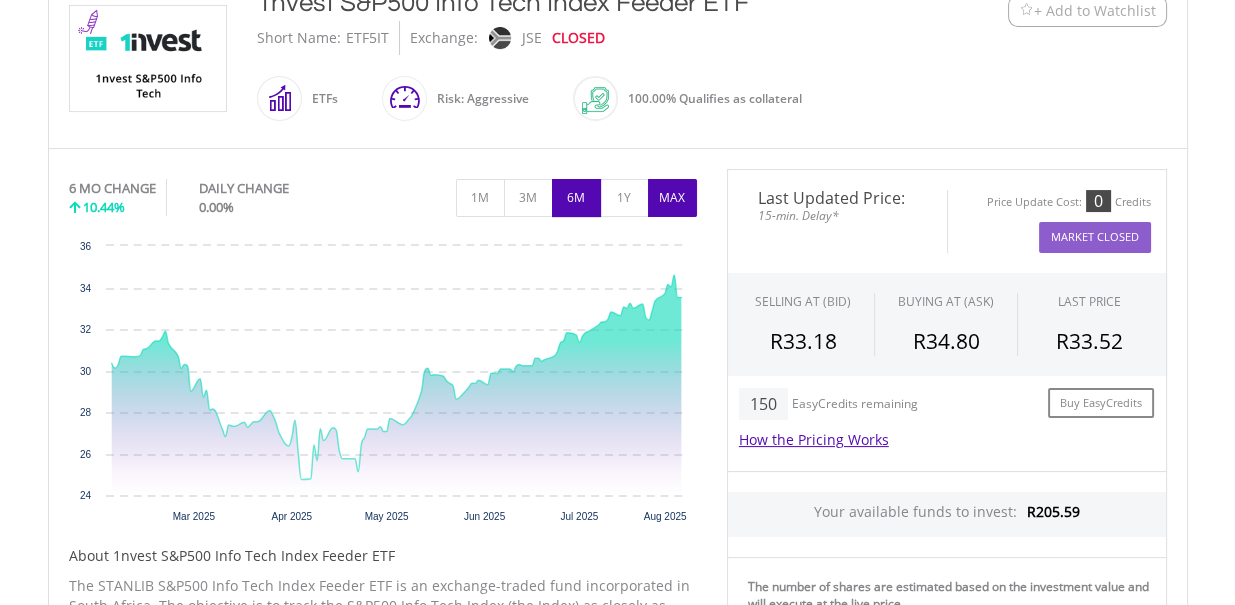 click on "MAX" at bounding box center [672, 198] 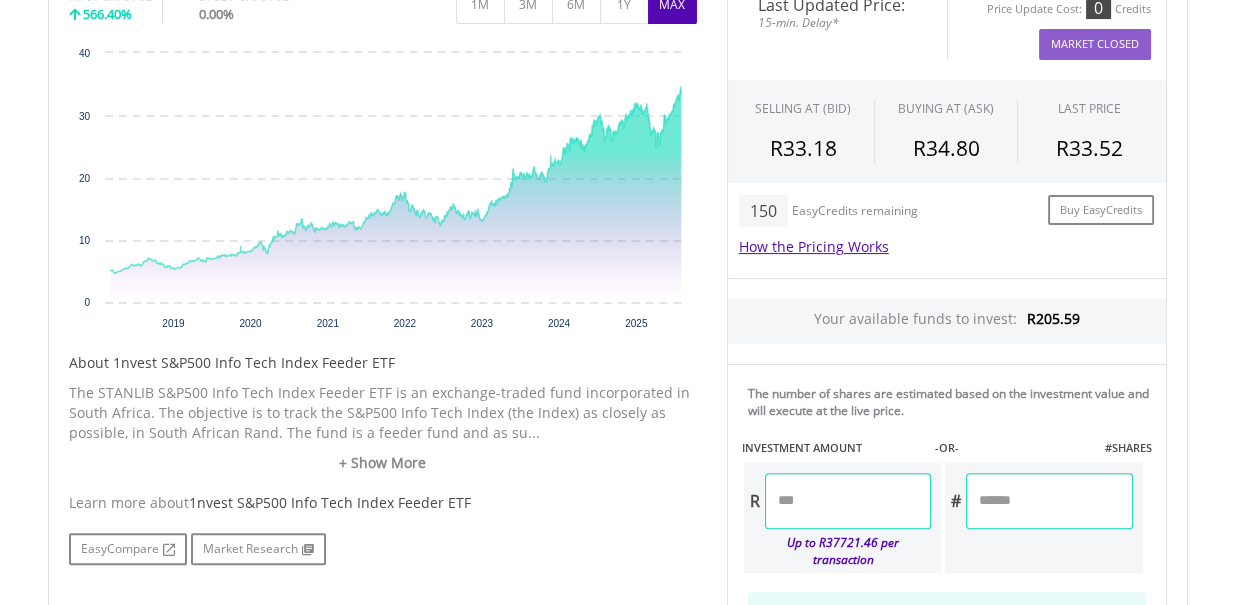 scroll, scrollTop: 670, scrollLeft: 0, axis: vertical 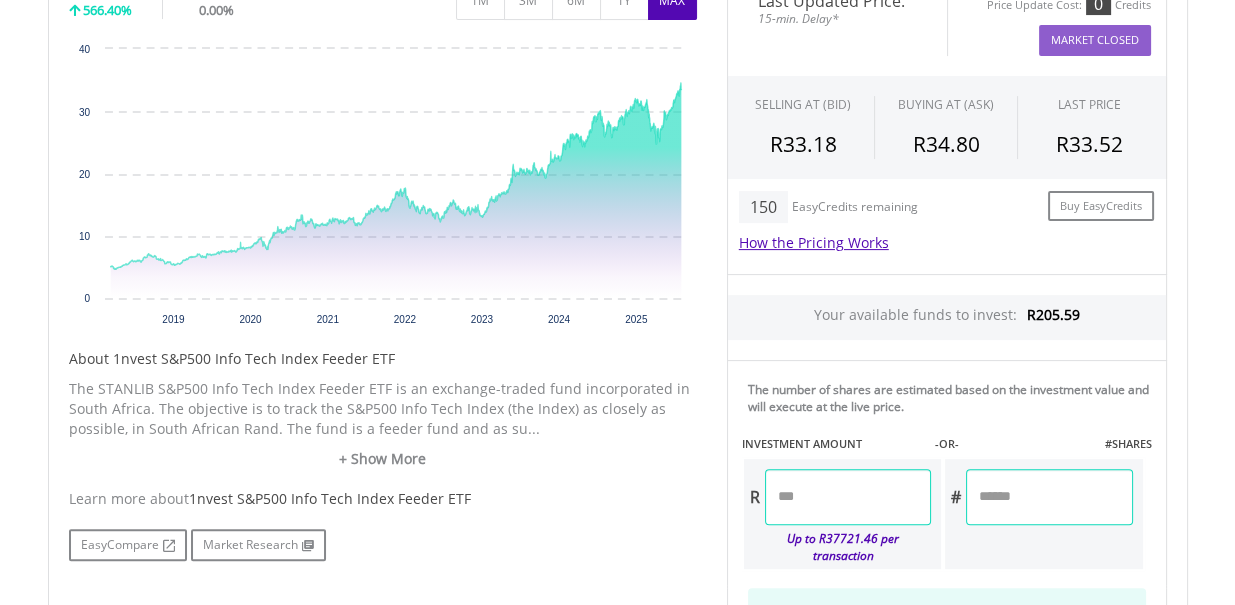 click at bounding box center (848, 497) 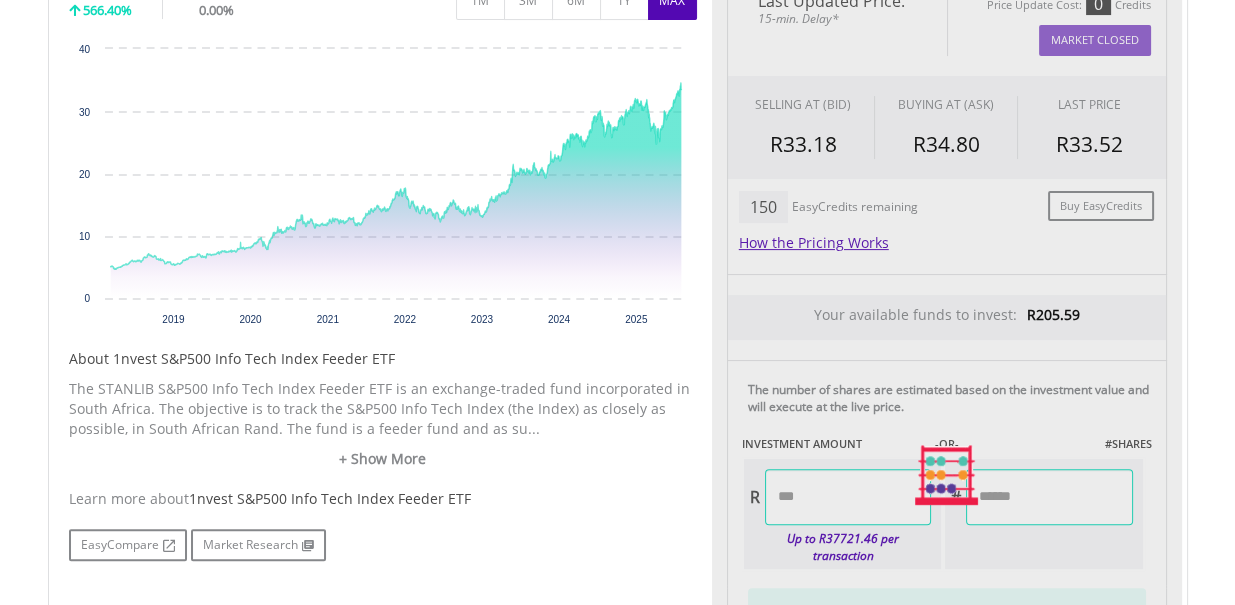 click on "Last Updated Price:
15-min. Delay*
Price Update Cost:
0
Credits
Market Closed
SELLING AT (BID)
BUYING AT                     (ASK)
LAST PRICE
R33.18
R34.80
R33.52
150
R #" at bounding box center [947, 475] 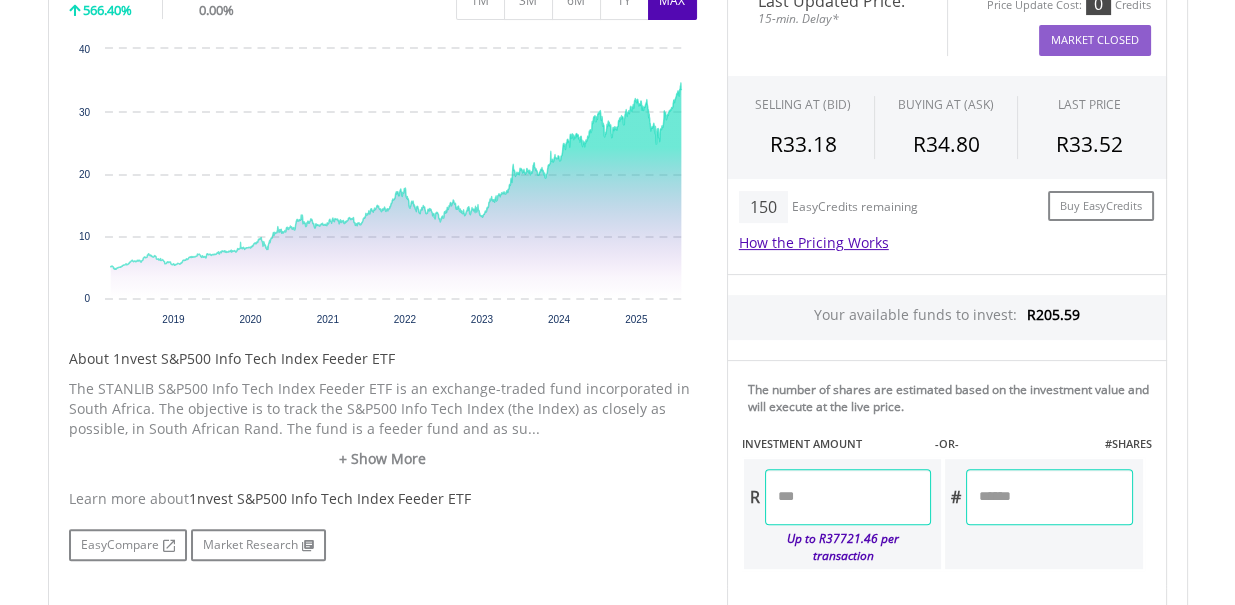 click on "*****" at bounding box center (848, 497) 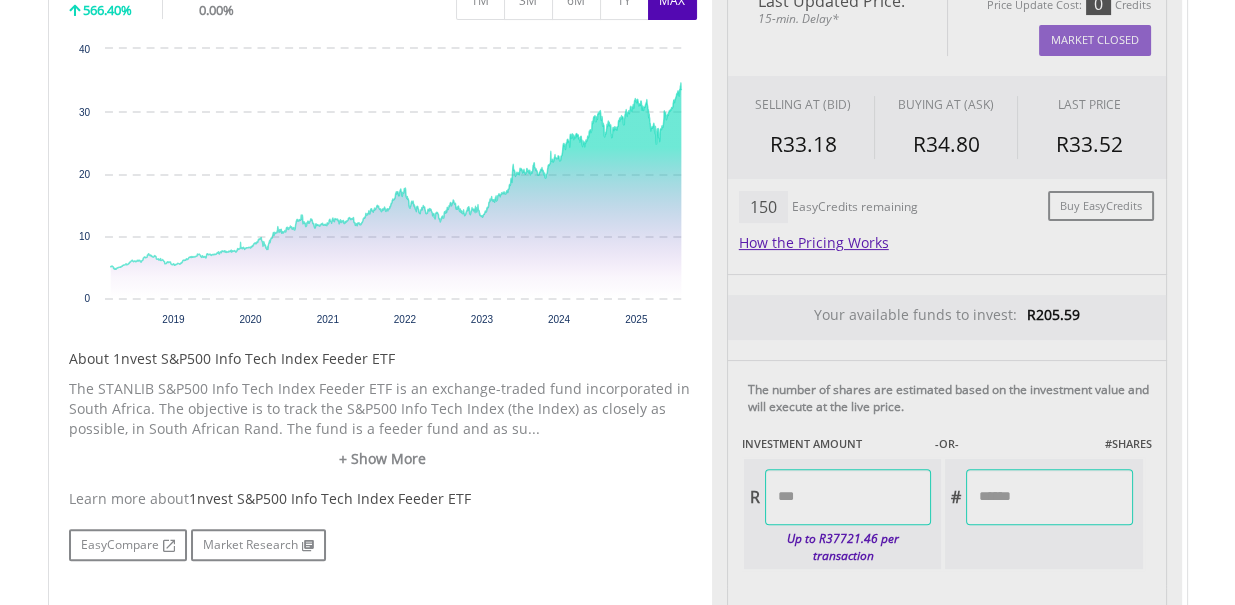 click on "Last Updated Price:
15-min. Delay*
Price Update Cost:
0
Credits
Market Closed
SELLING AT (BID)
BUYING AT                     (ASK)
LAST PRICE
R33.18
R34.80
R33.52
150
R #" at bounding box center [947, 655] 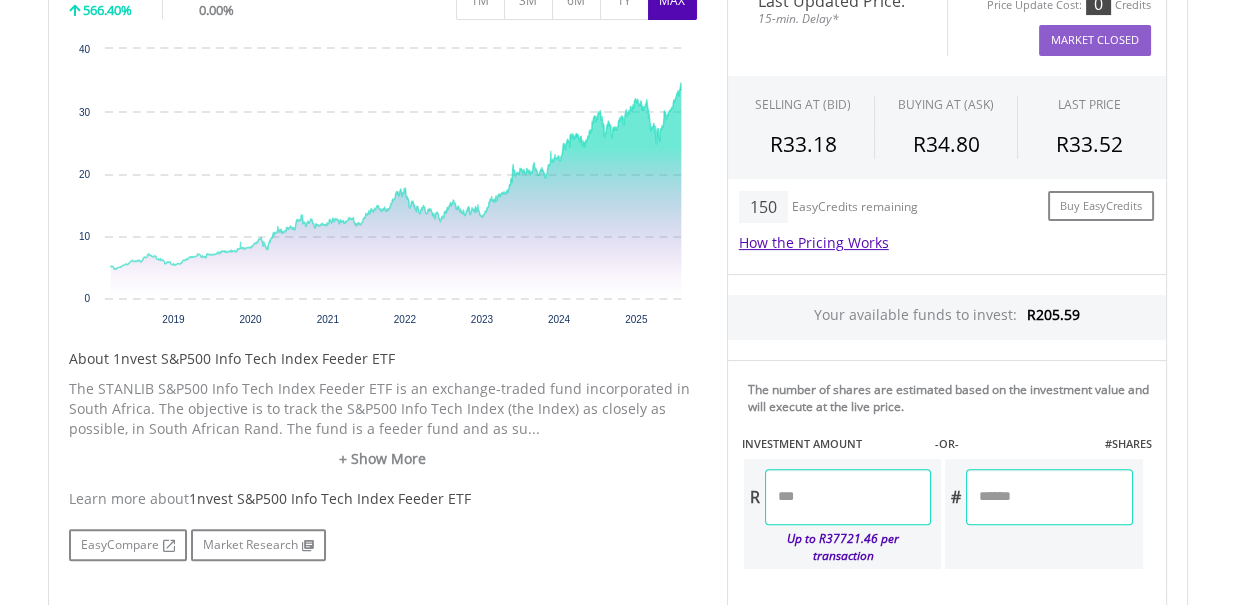 type on "*" 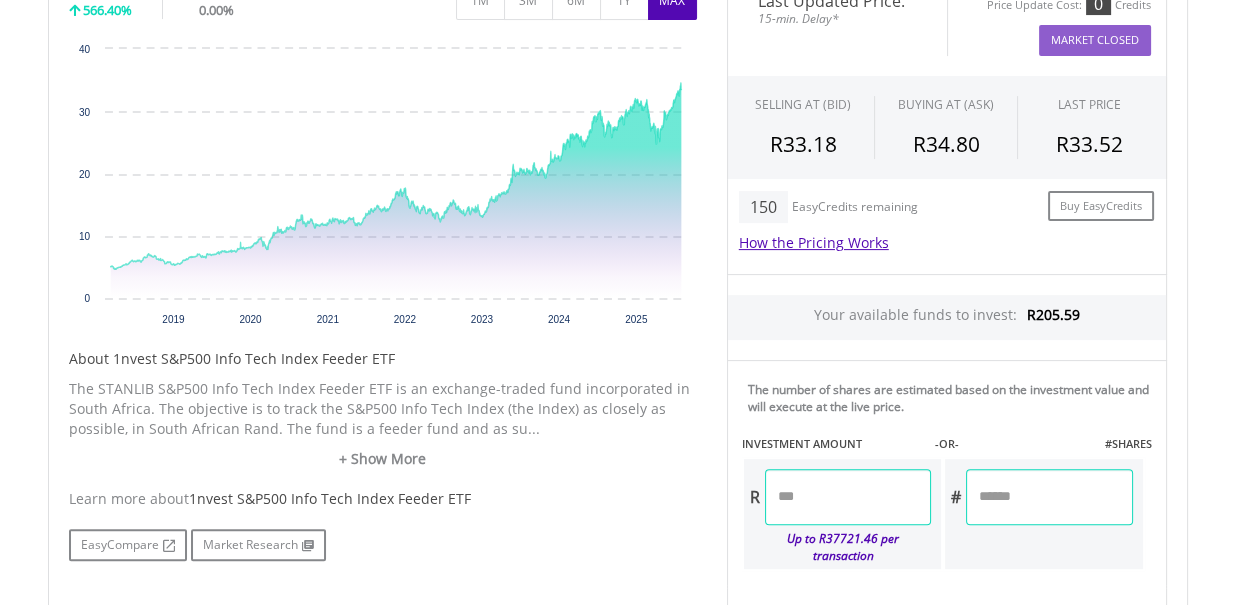 type on "*****" 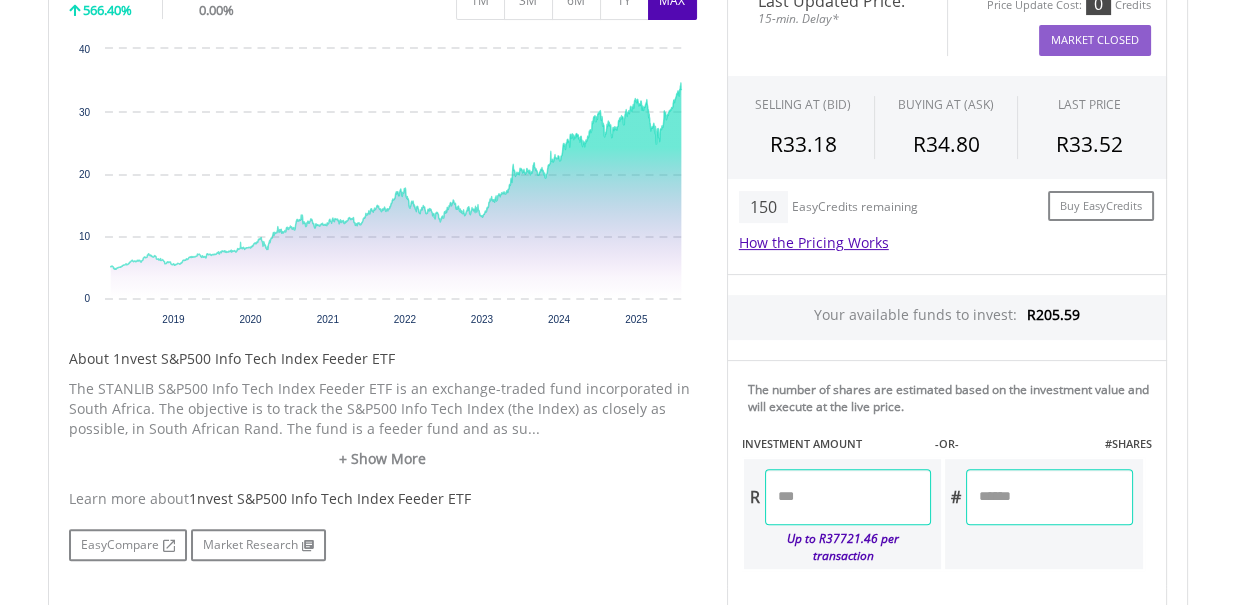 type on "*" 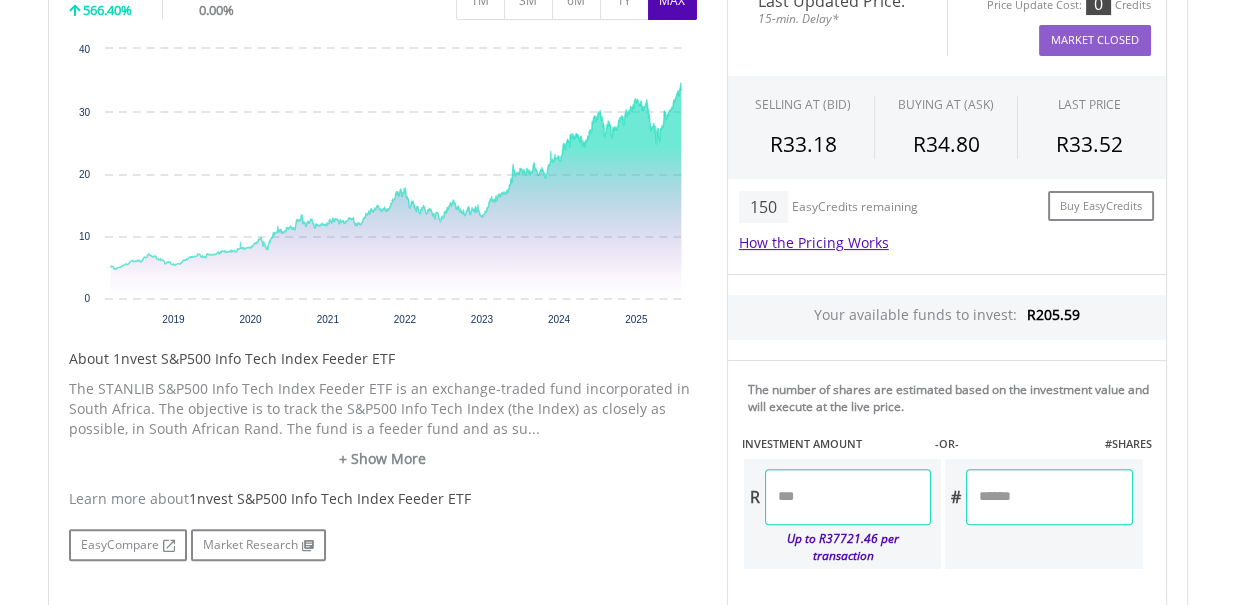 click on "Last Updated Price:
15-min. Delay*
Price Update Cost:
0
Credits
Market Closed
SELLING AT (BID)
BUYING AT                     (ASK)
LAST PRICE
R33.18
R34.80
R33.52
150
R #" at bounding box center [947, 655] 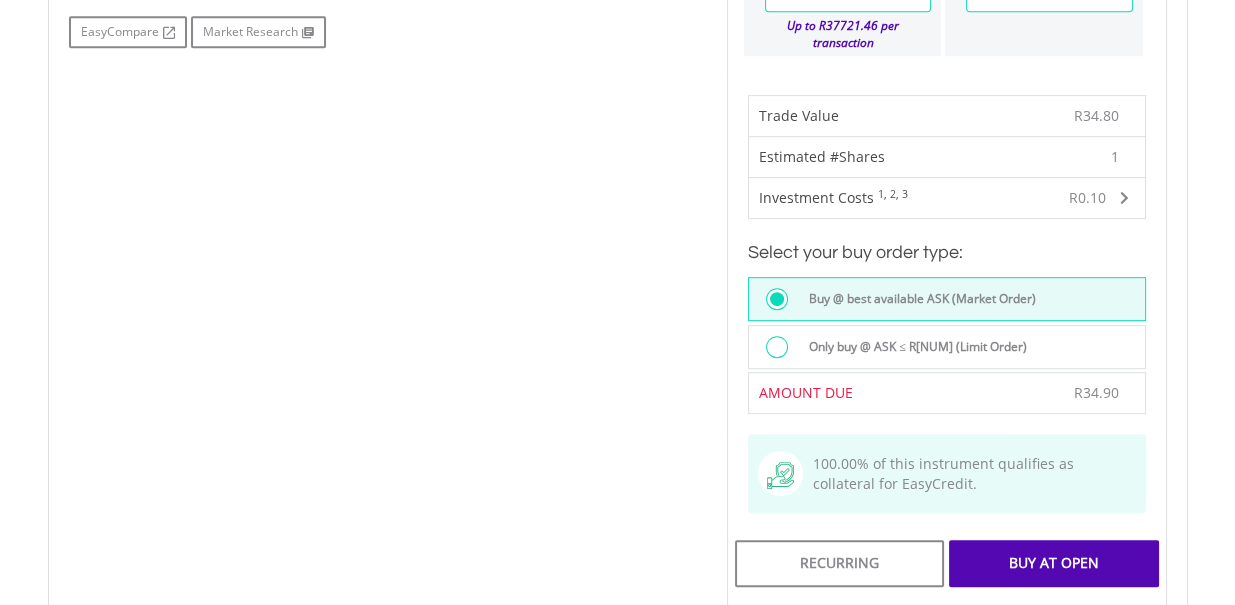 scroll, scrollTop: 1222, scrollLeft: 0, axis: vertical 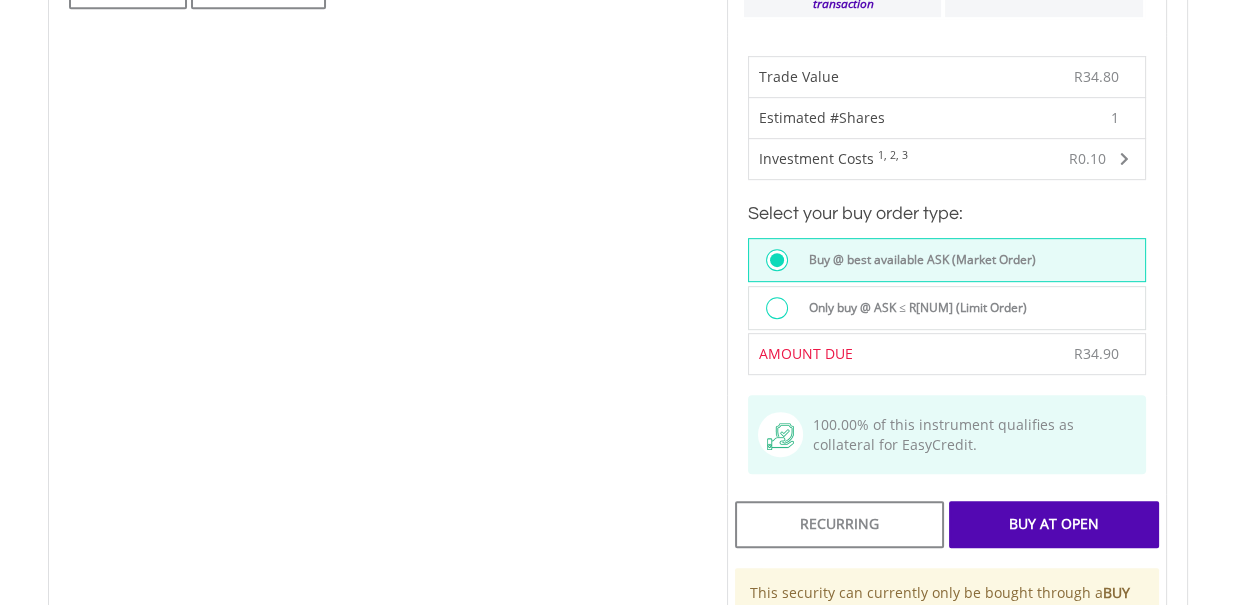 click on "Buy At Open" at bounding box center [1053, 524] 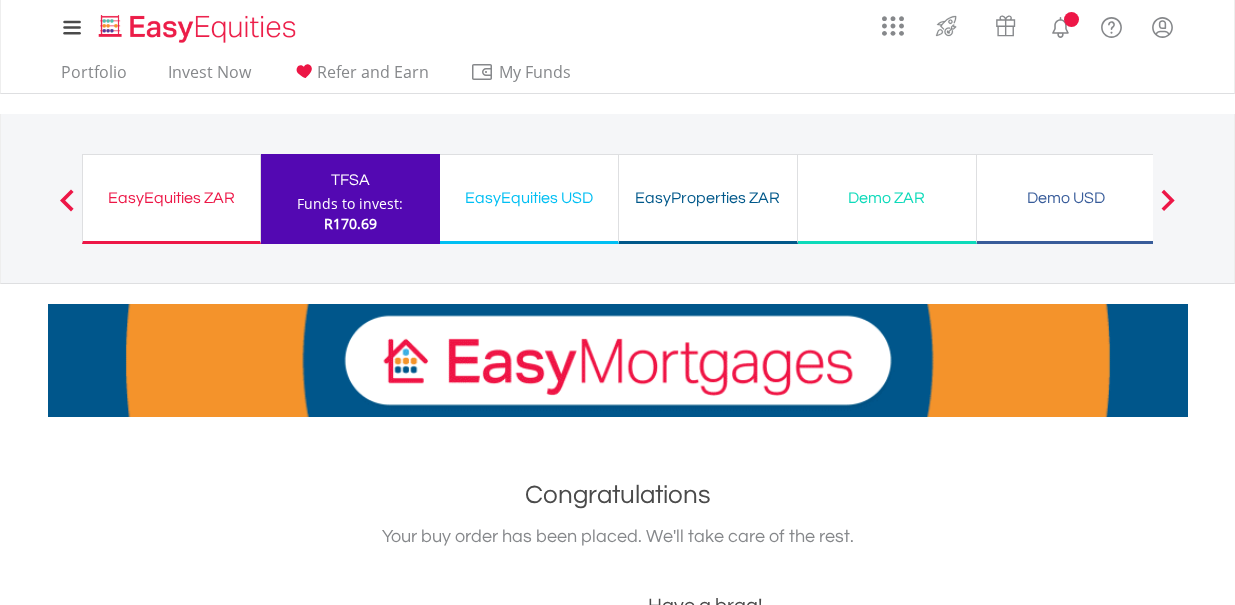 scroll, scrollTop: 0, scrollLeft: 0, axis: both 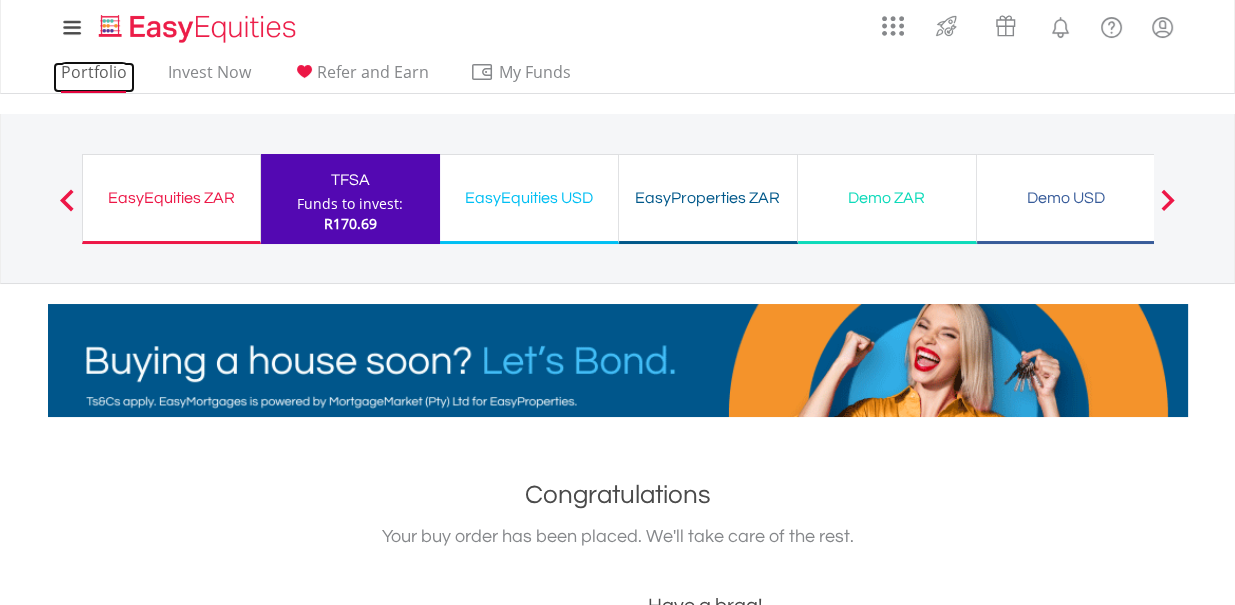 click on "Portfolio" at bounding box center (94, 77) 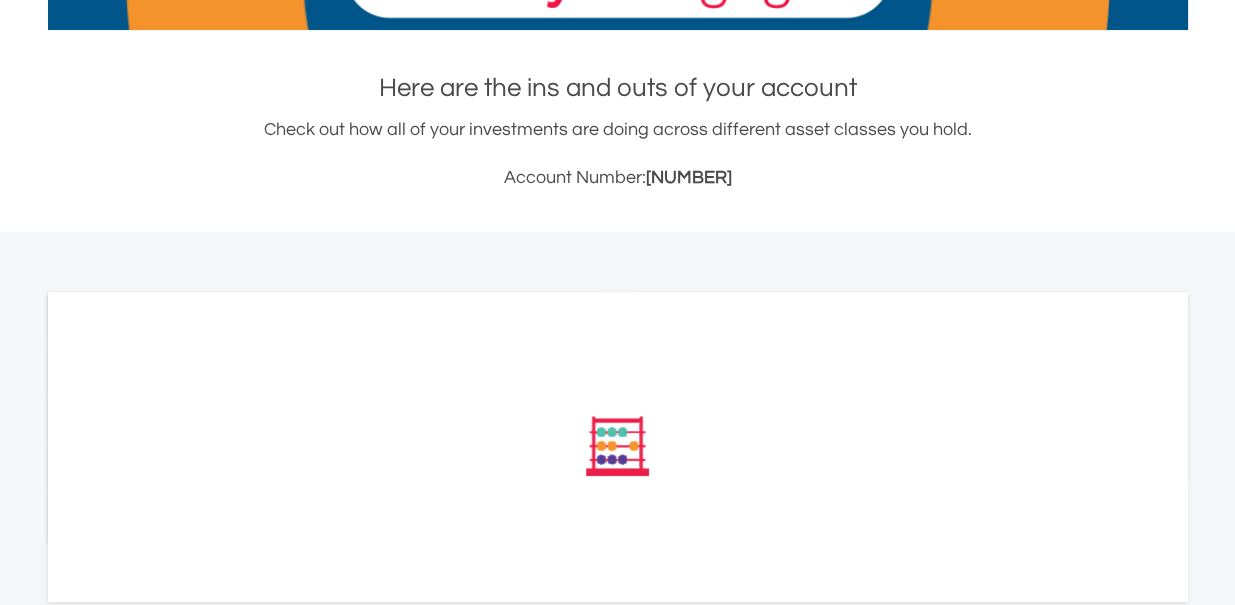 scroll, scrollTop: 394, scrollLeft: 0, axis: vertical 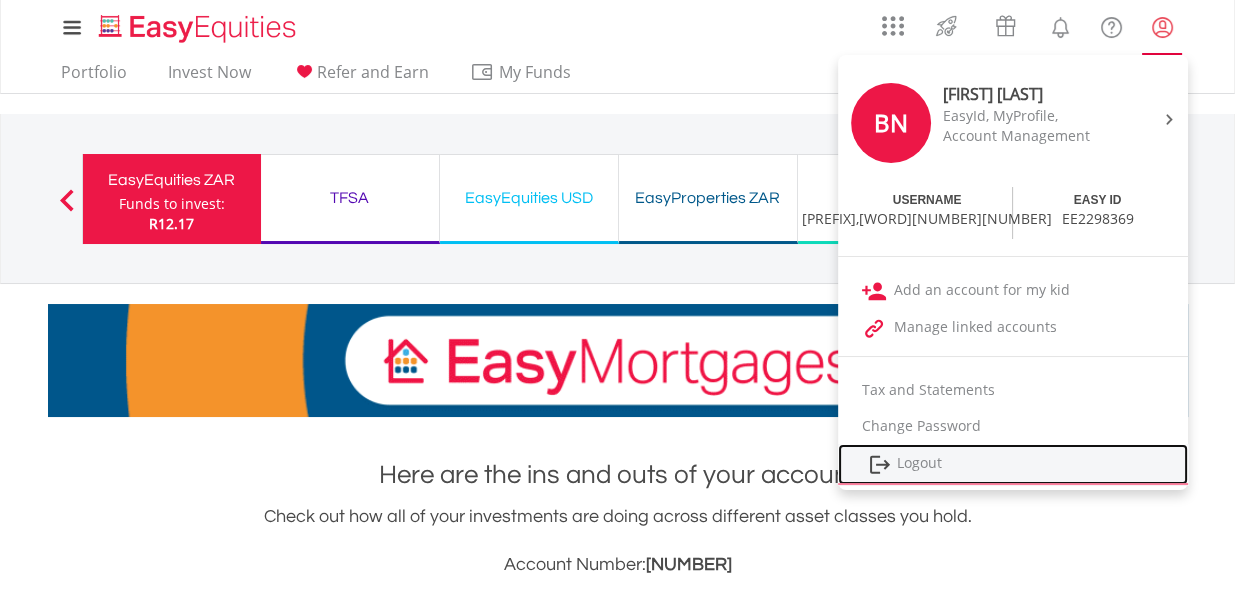 click on "Logout" at bounding box center [1013, 464] 